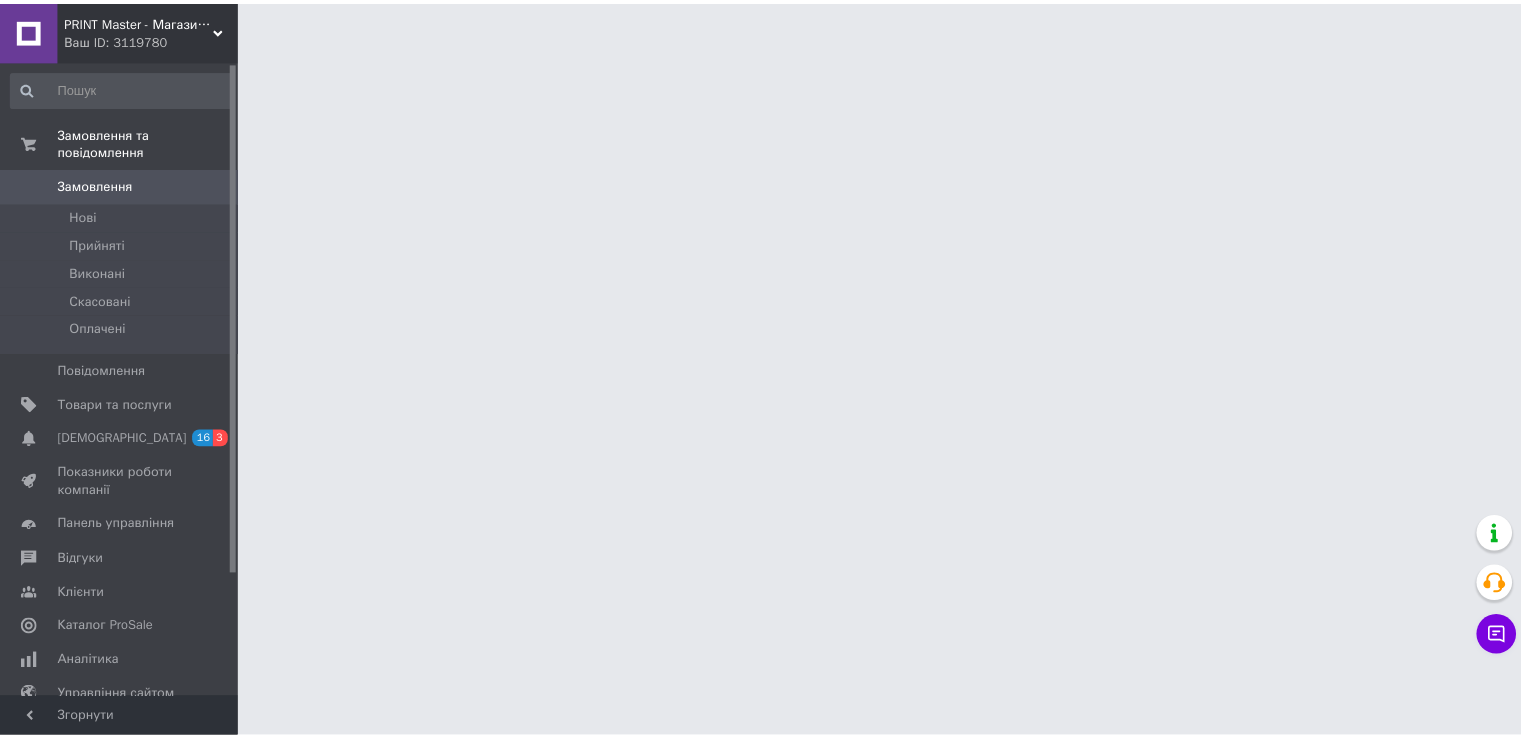 scroll, scrollTop: 0, scrollLeft: 0, axis: both 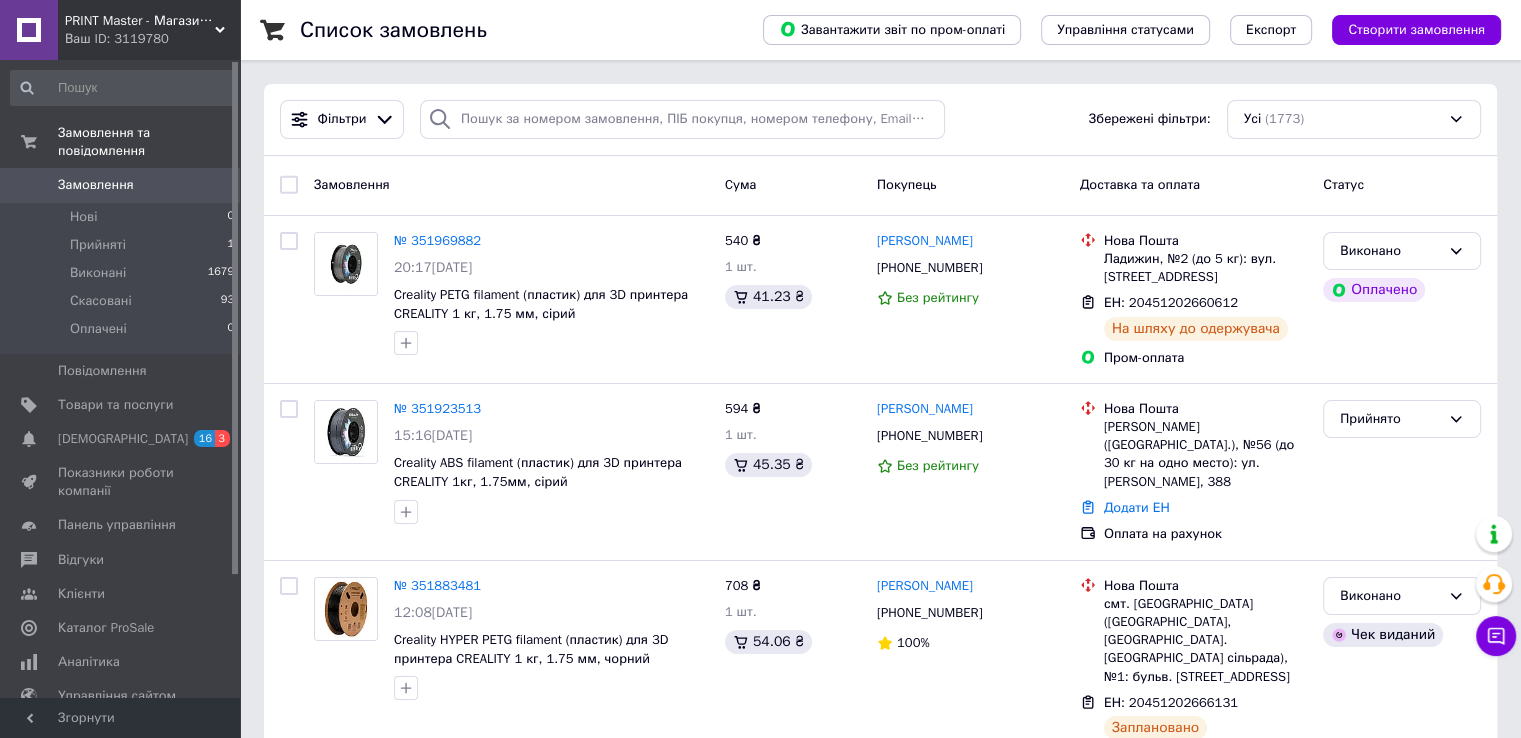click at bounding box center (29, 30) 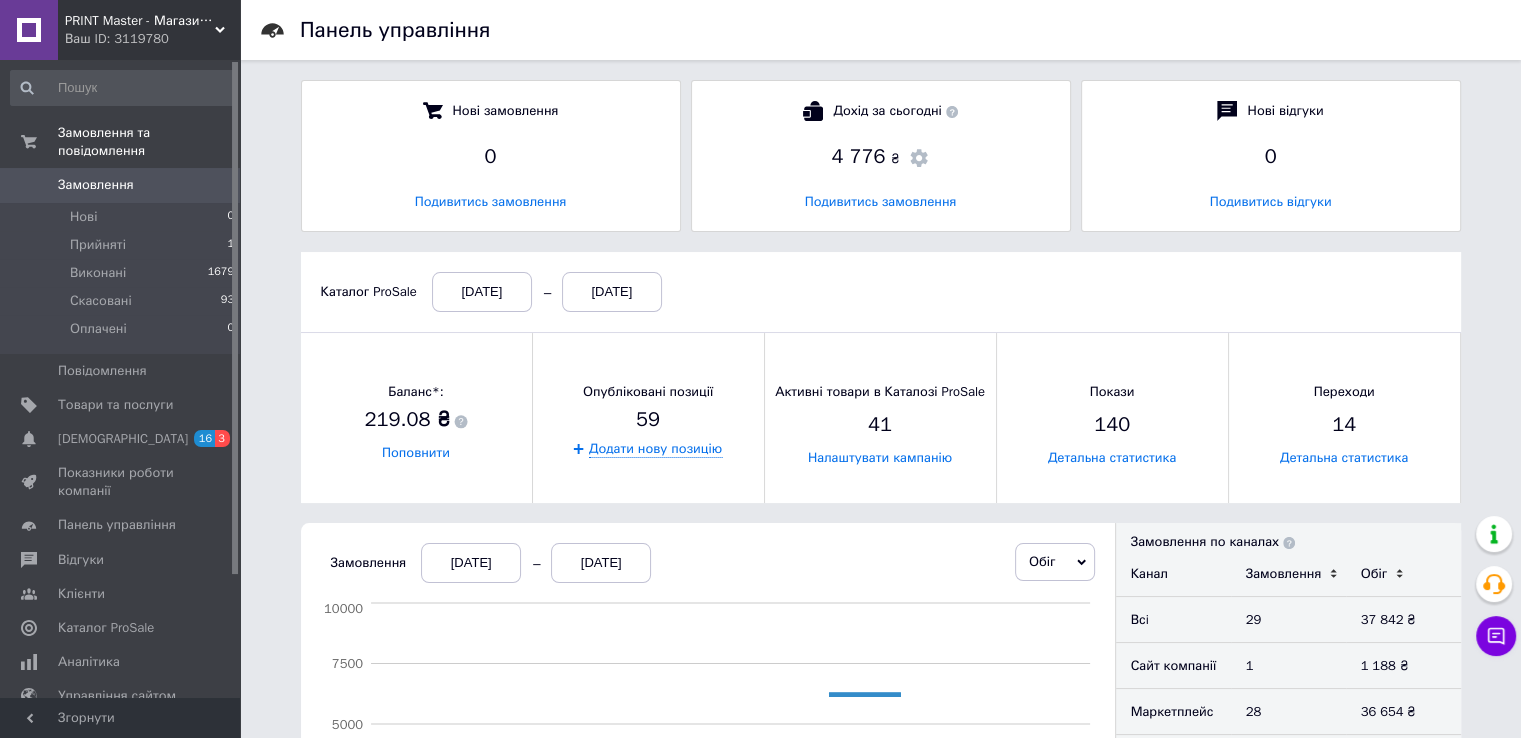 scroll, scrollTop: 10, scrollLeft: 9, axis: both 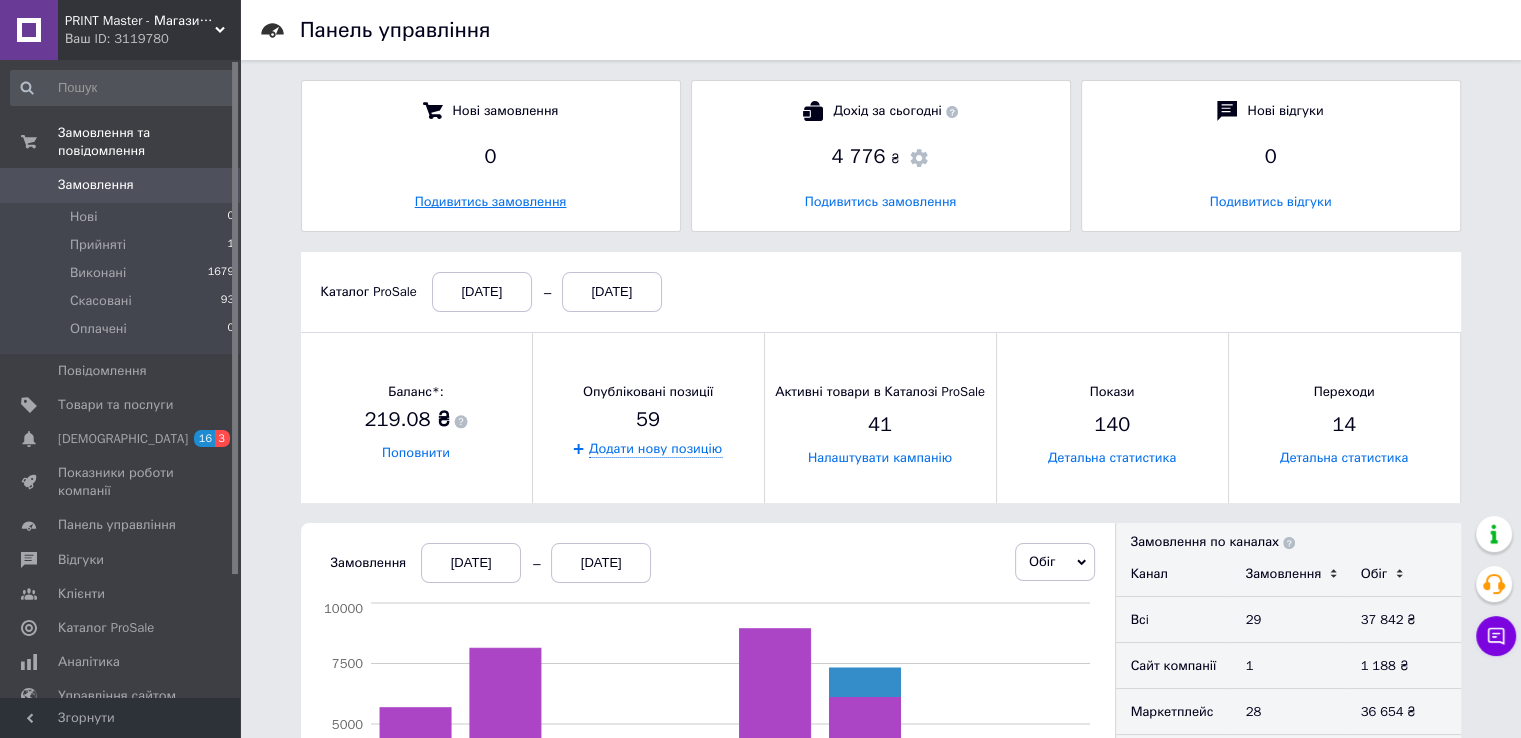 click on "Подивитись замовлення" at bounding box center [491, 201] 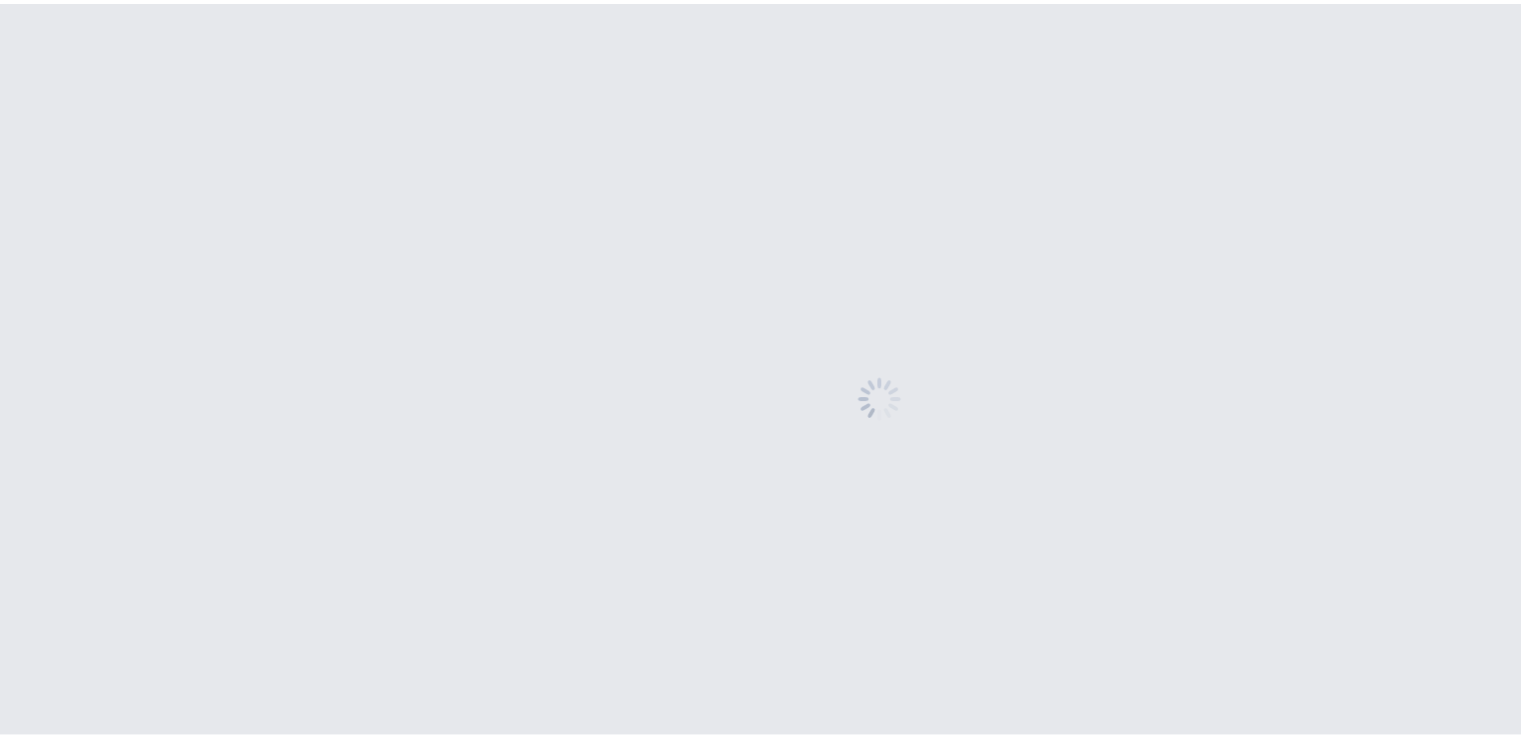 scroll, scrollTop: 0, scrollLeft: 0, axis: both 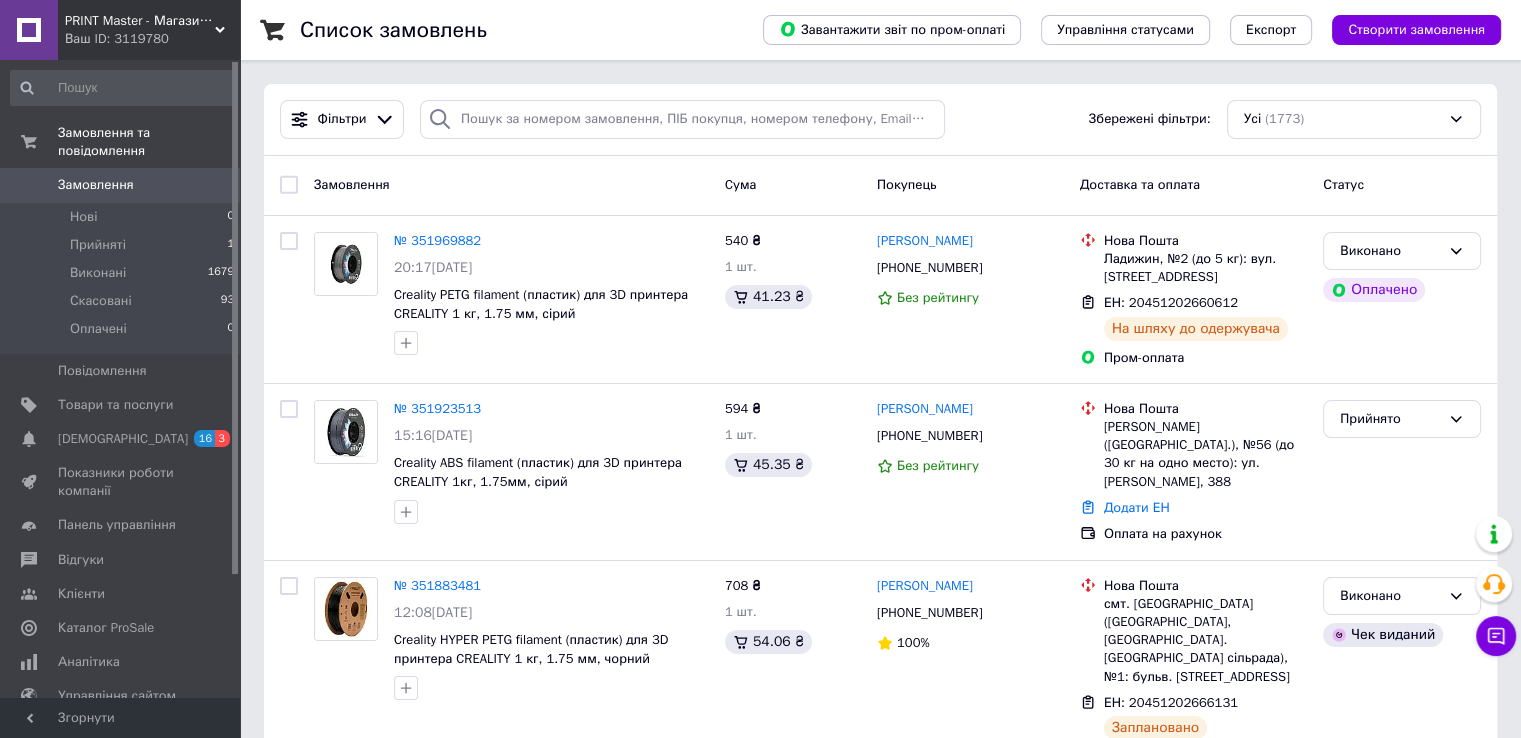 click at bounding box center (29, 30) 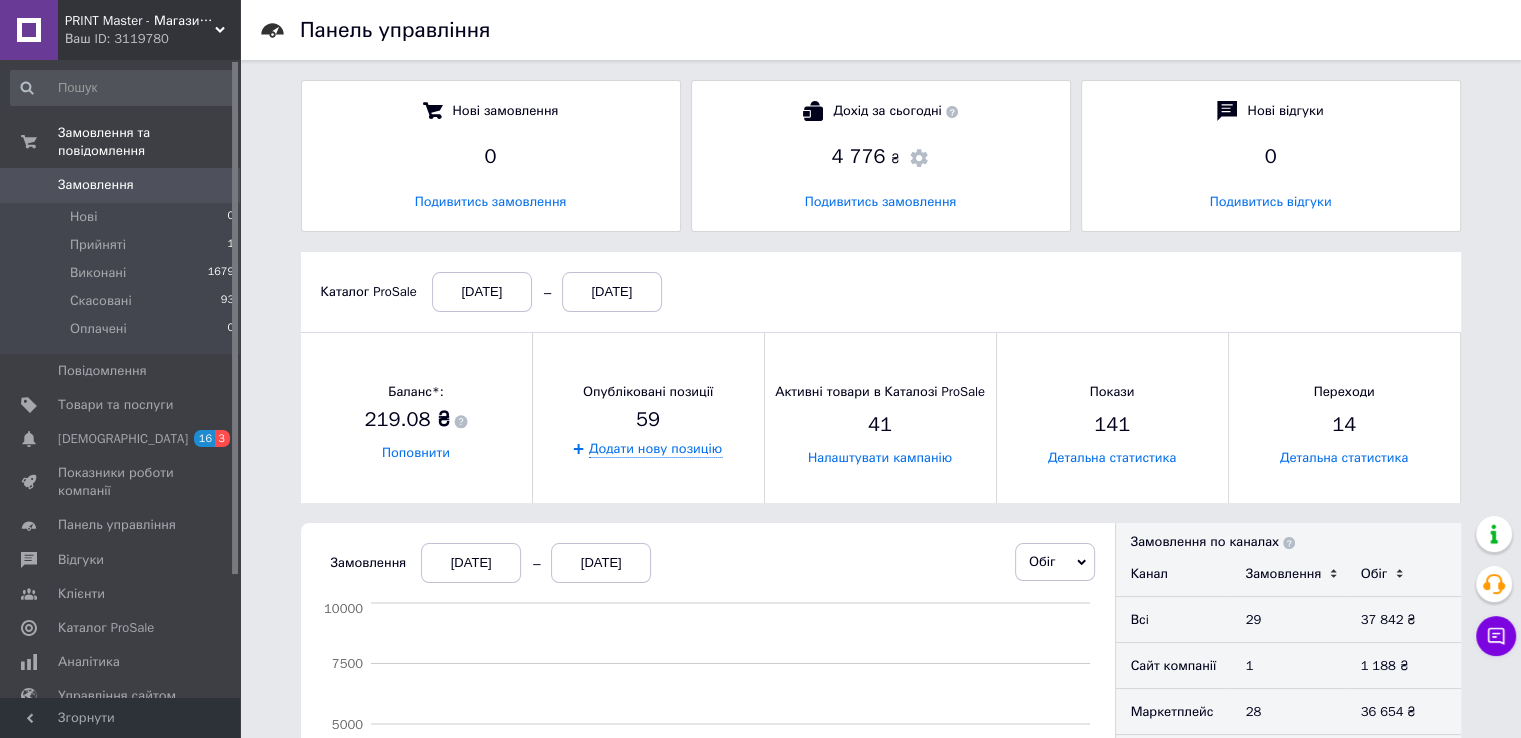 scroll, scrollTop: 10, scrollLeft: 9, axis: both 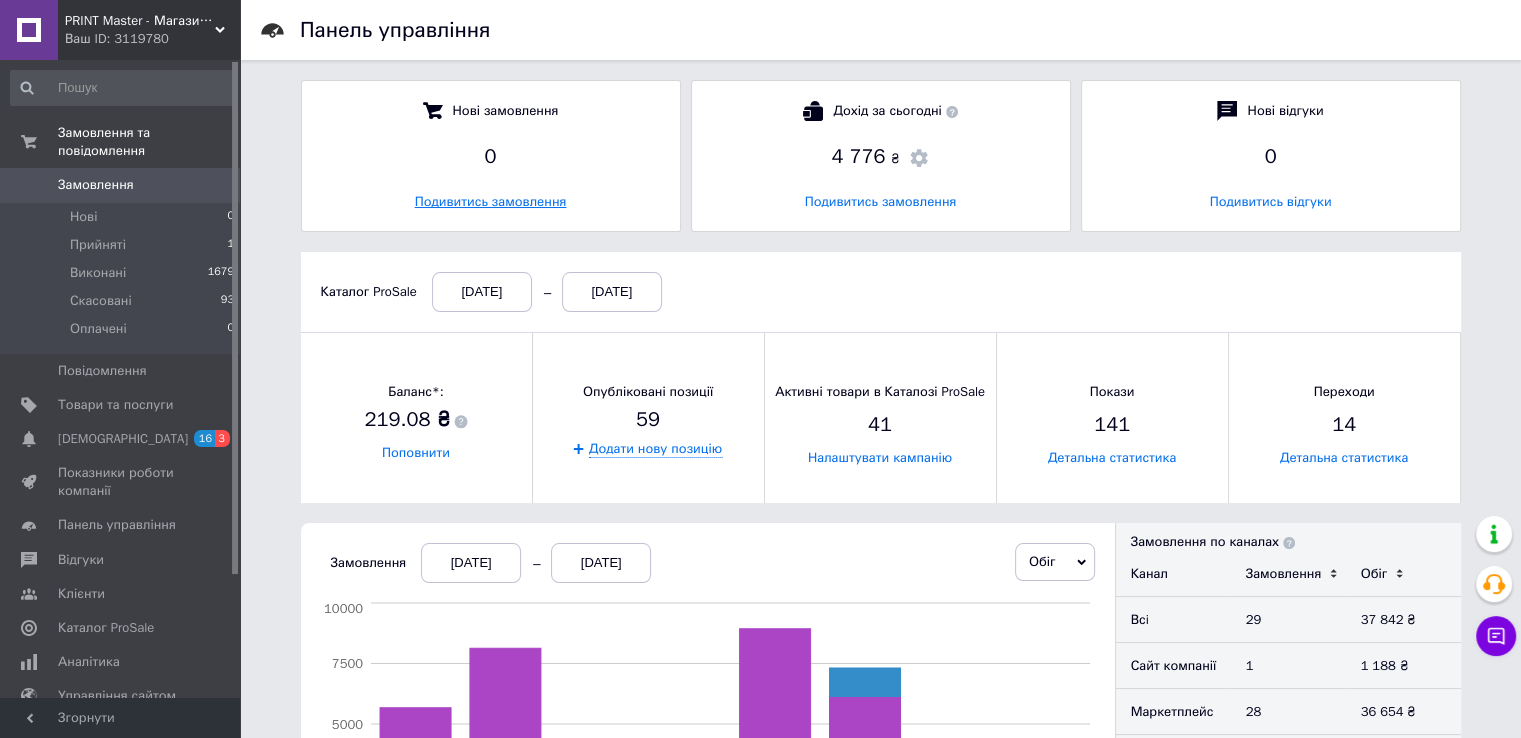 drag, startPoint x: 507, startPoint y: 201, endPoint x: 510, endPoint y: 237, distance: 36.124783 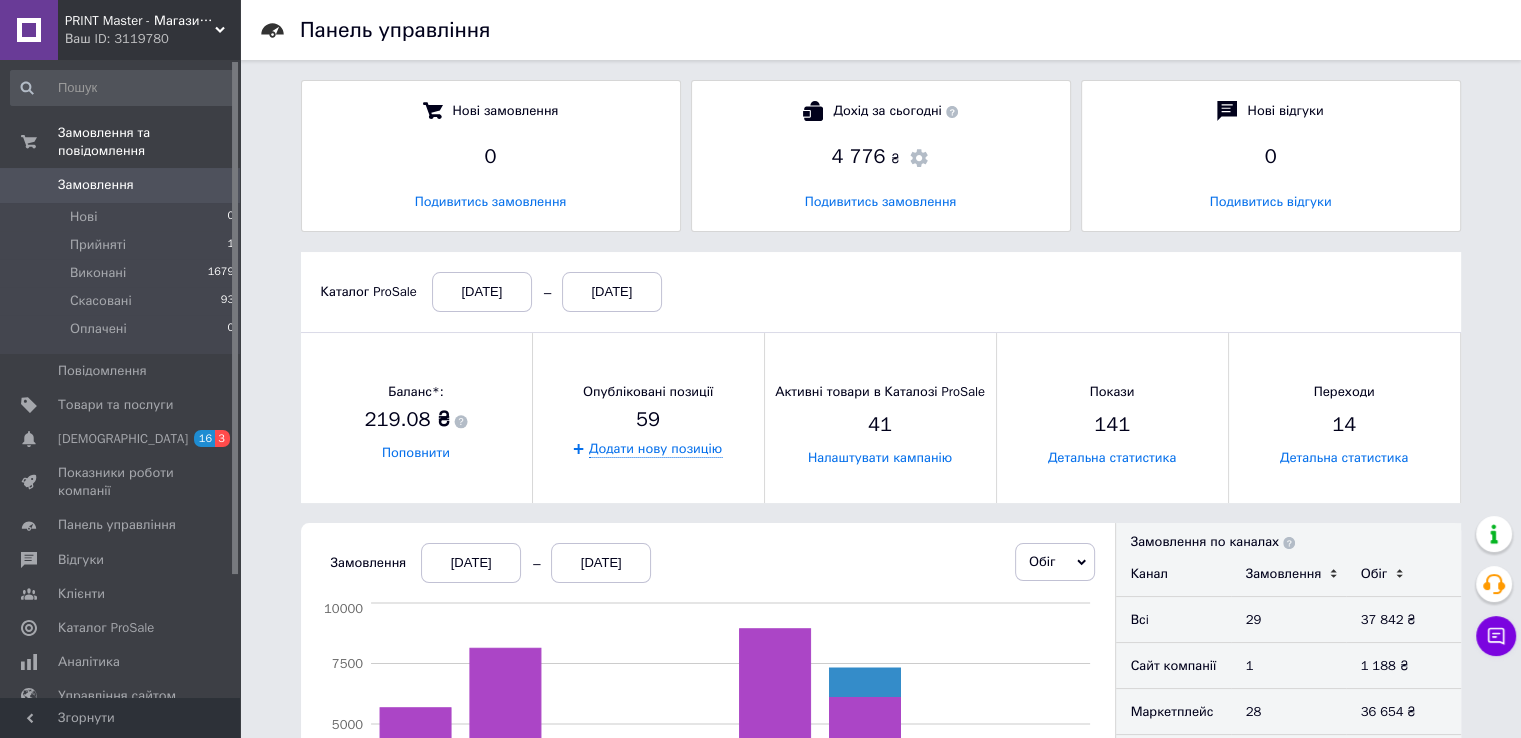 click on "Подивитись замовлення" at bounding box center [491, 201] 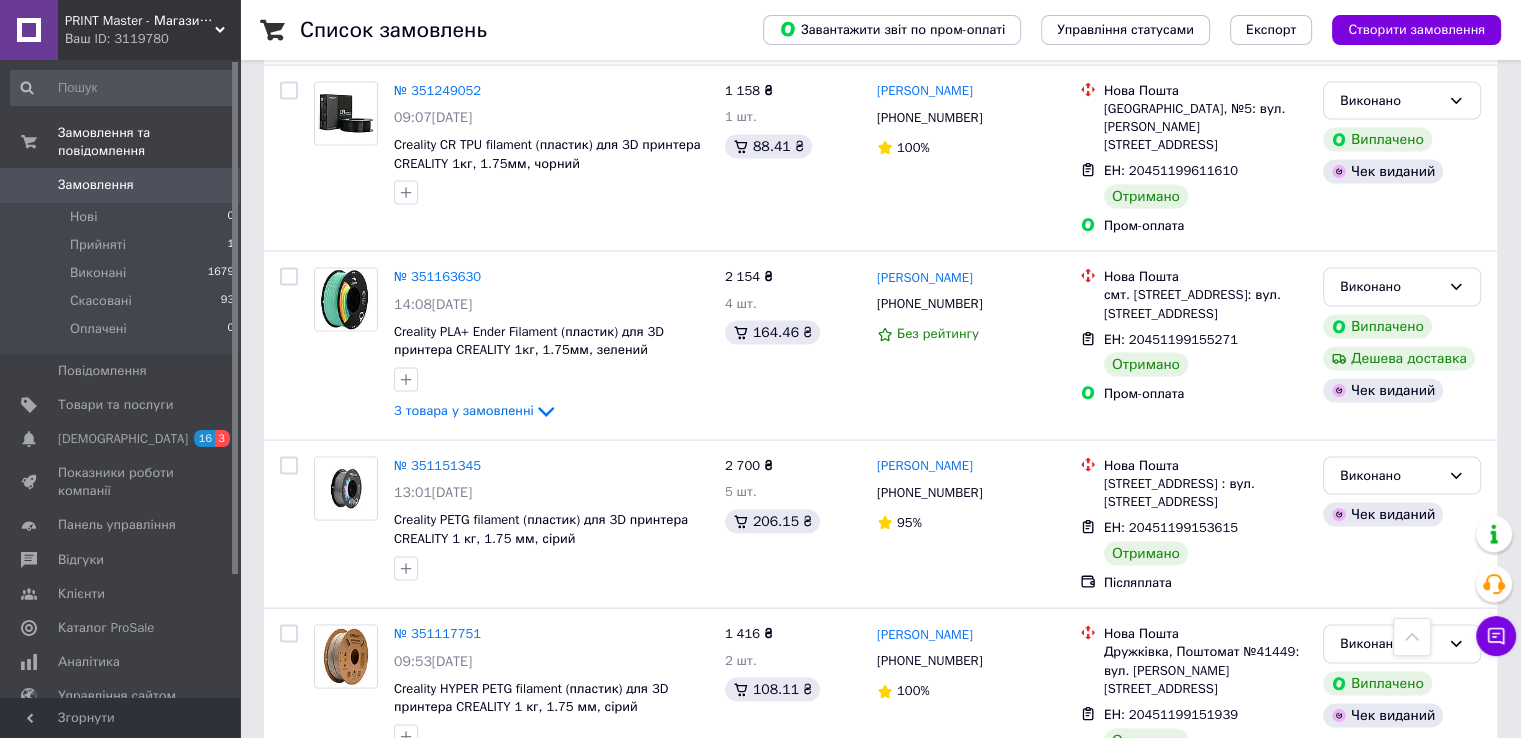scroll, scrollTop: 4500, scrollLeft: 0, axis: vertical 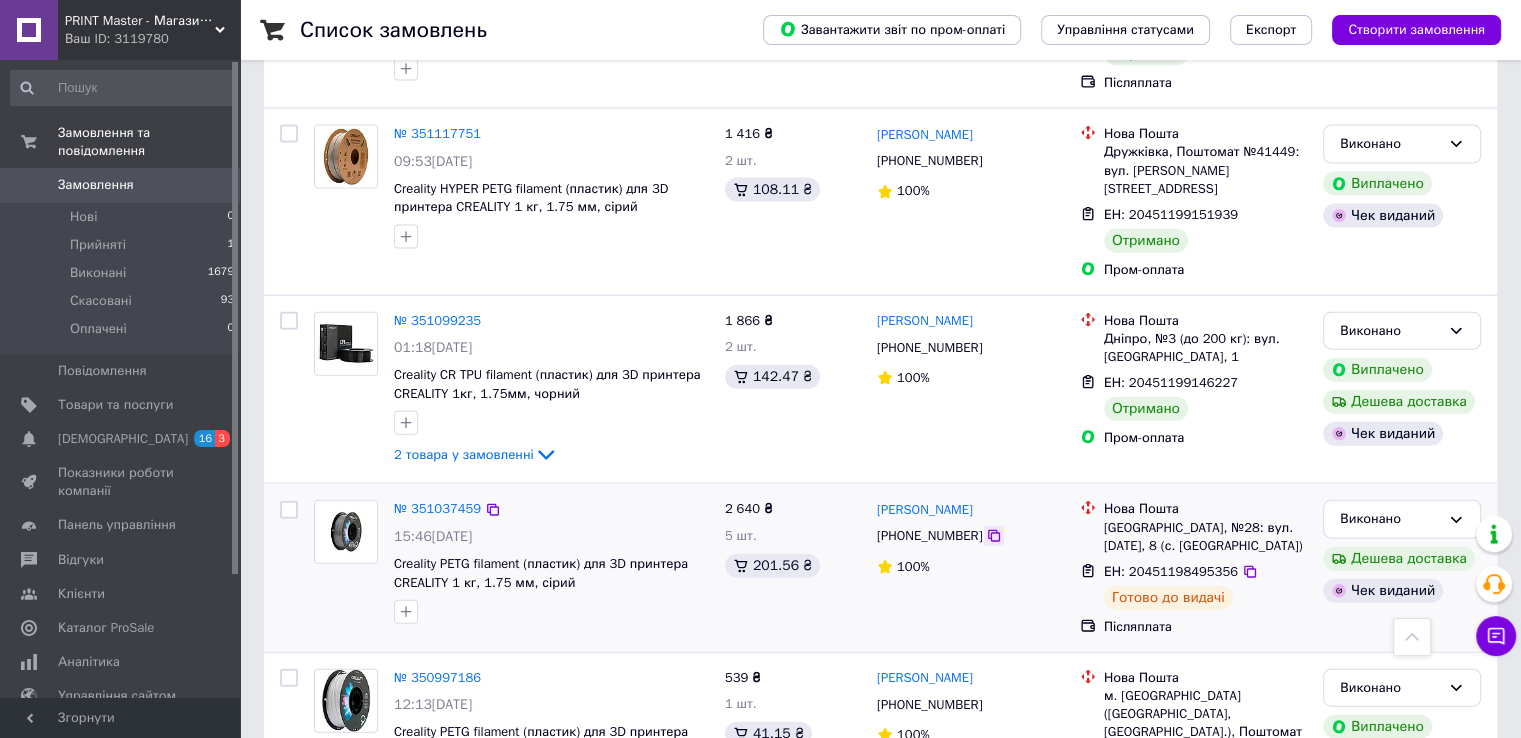 click 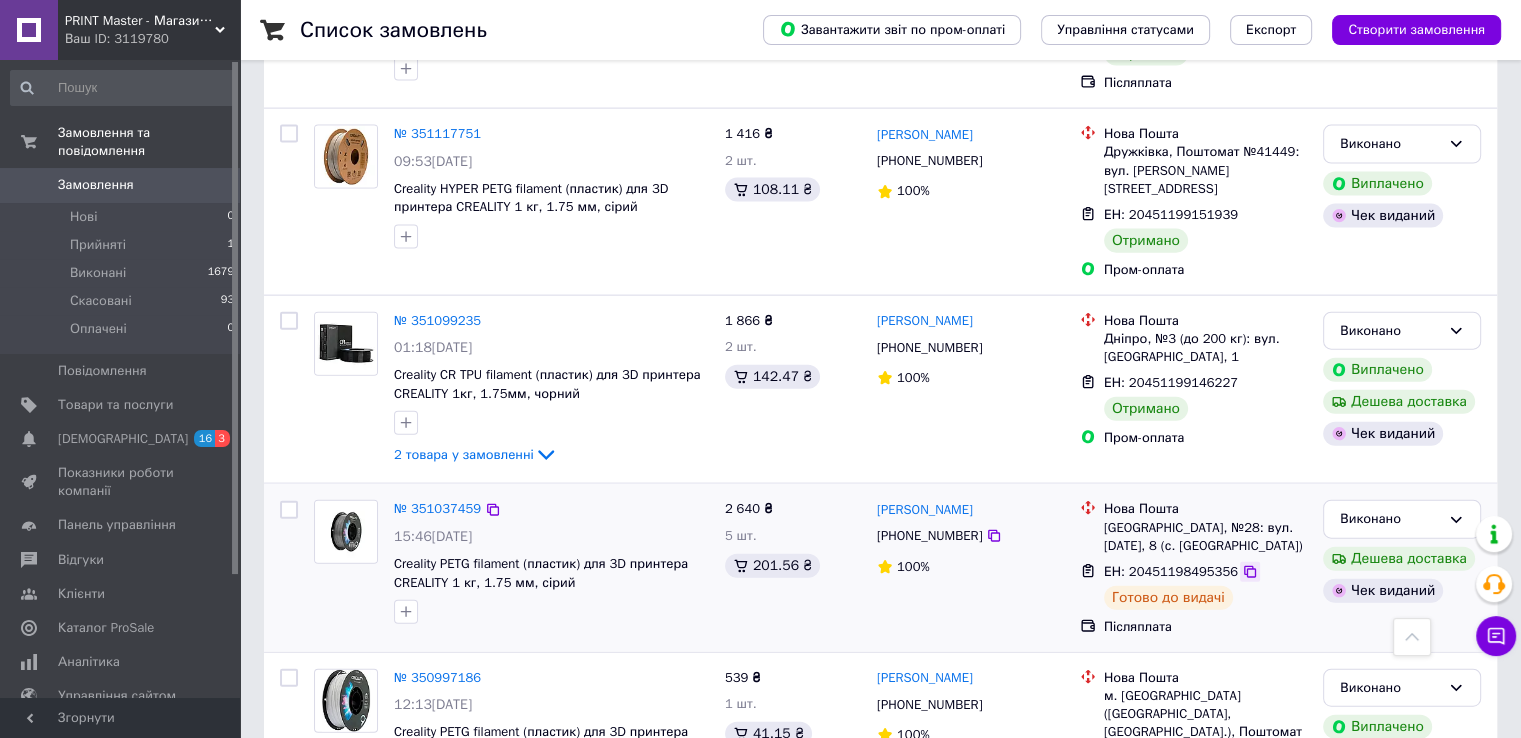click 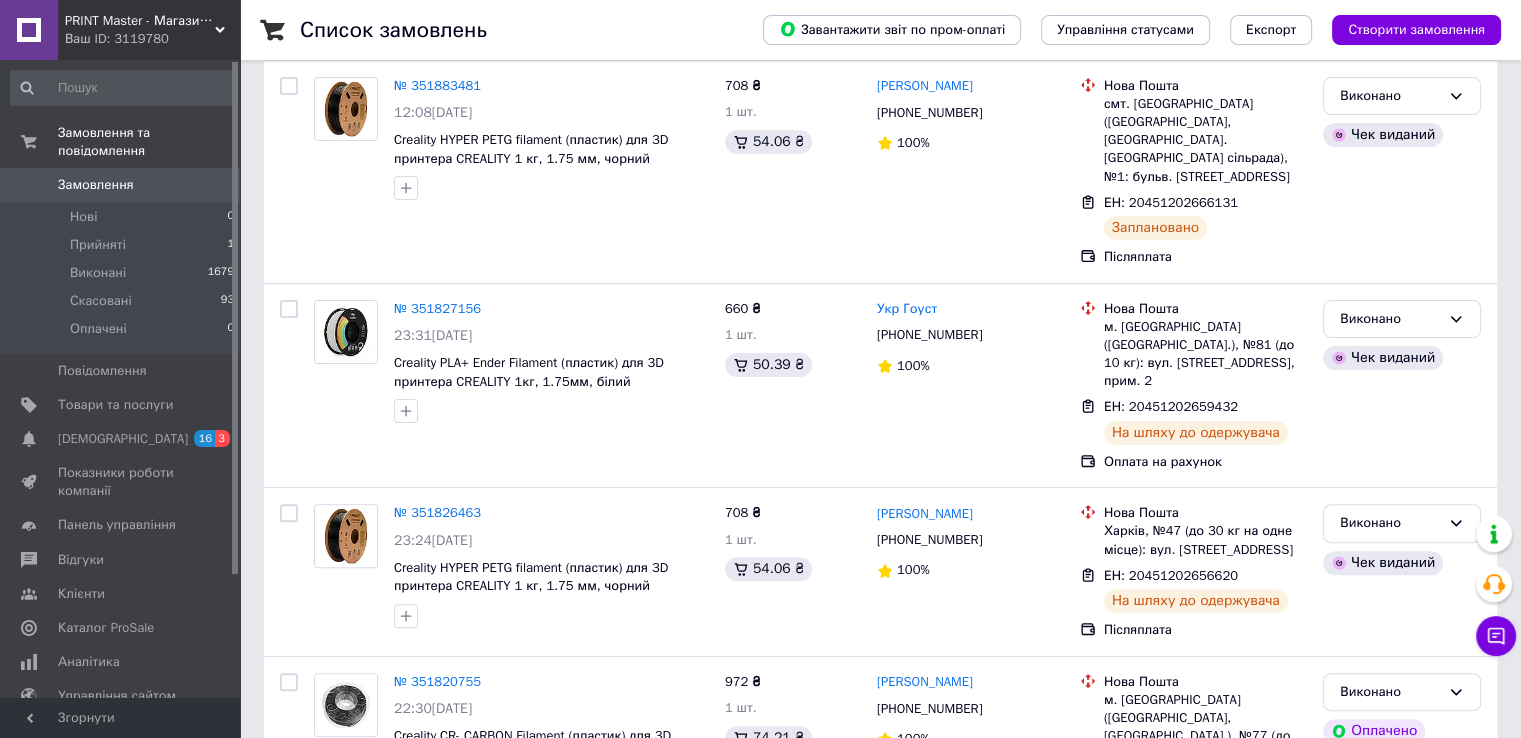 scroll, scrollTop: 0, scrollLeft: 0, axis: both 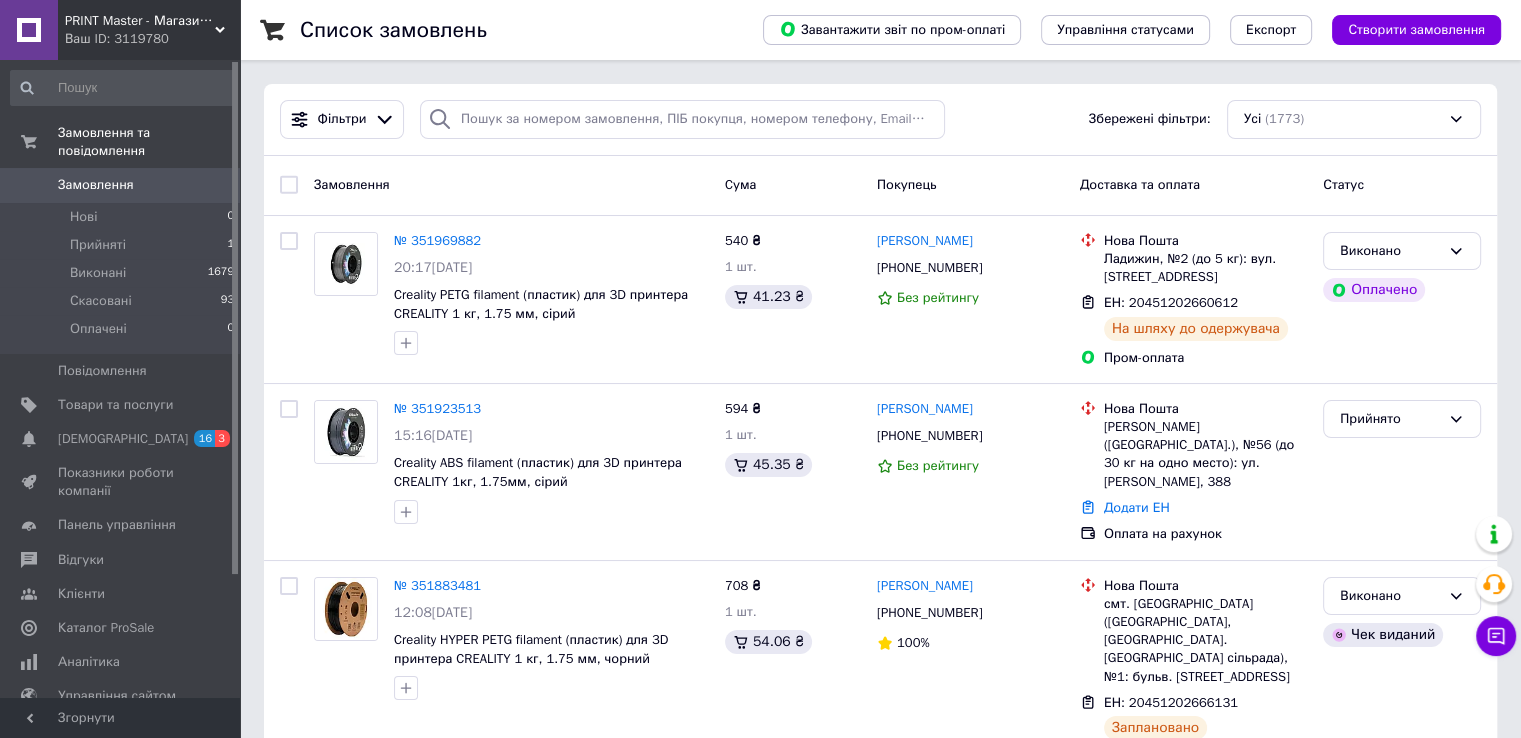 click at bounding box center (29, 30) 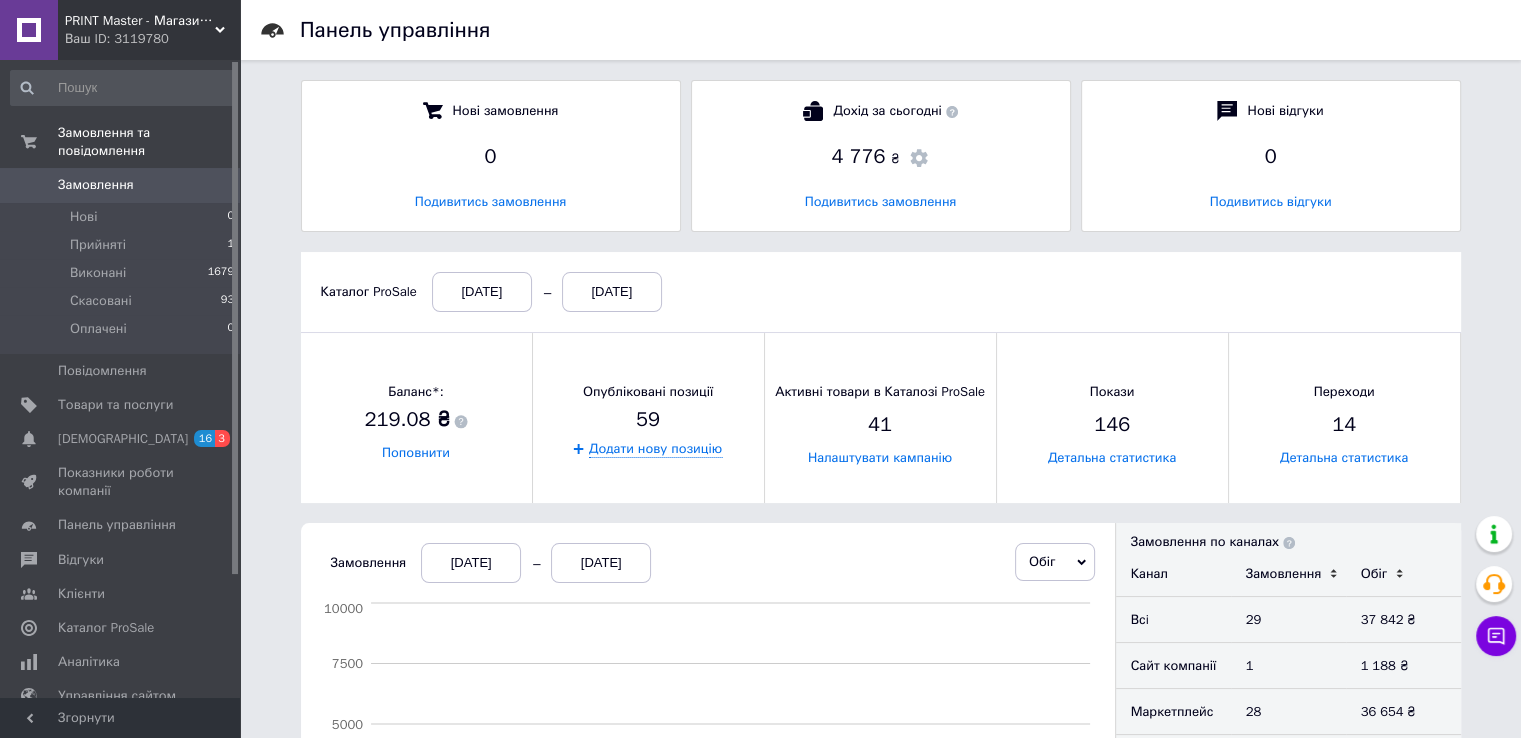scroll, scrollTop: 10, scrollLeft: 9, axis: both 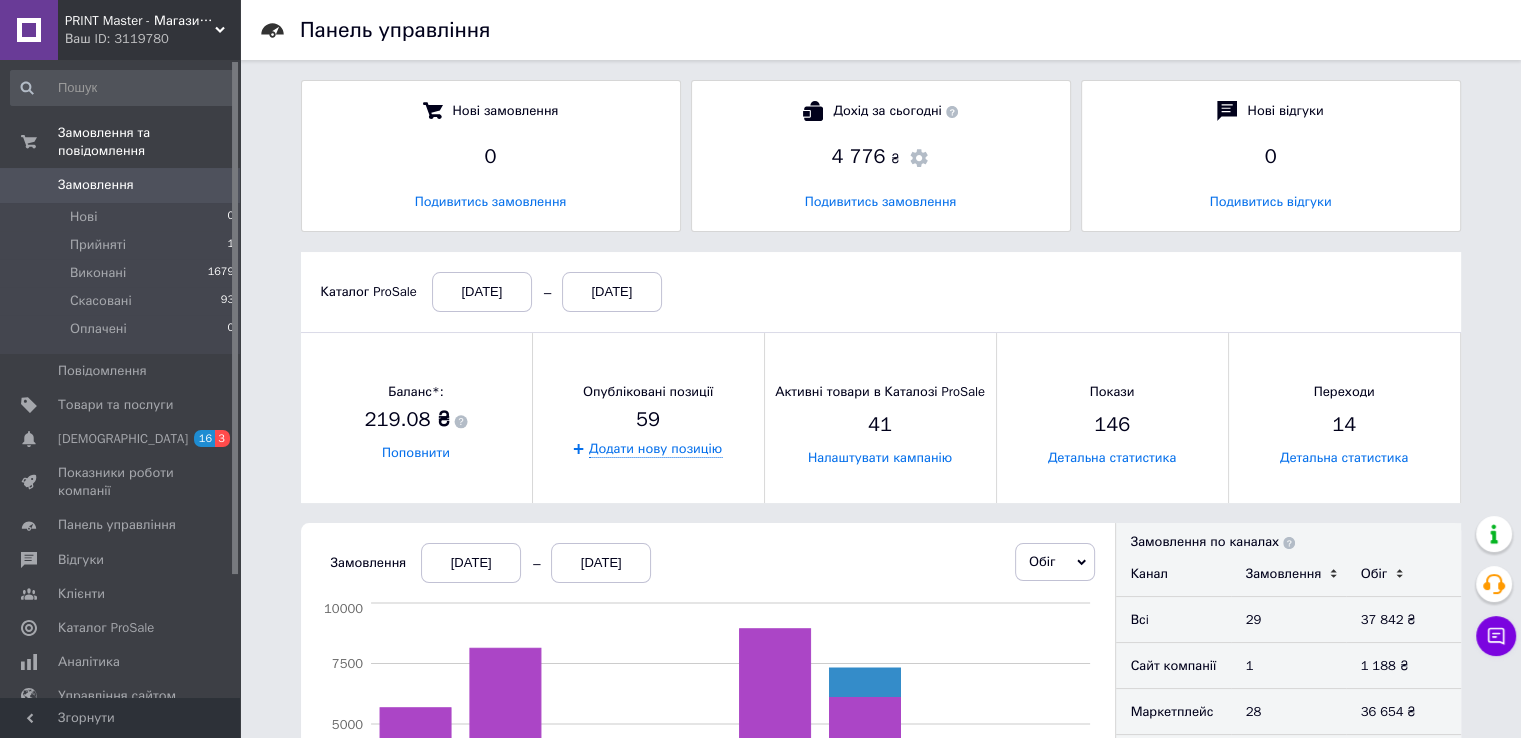 click at bounding box center (29, 30) 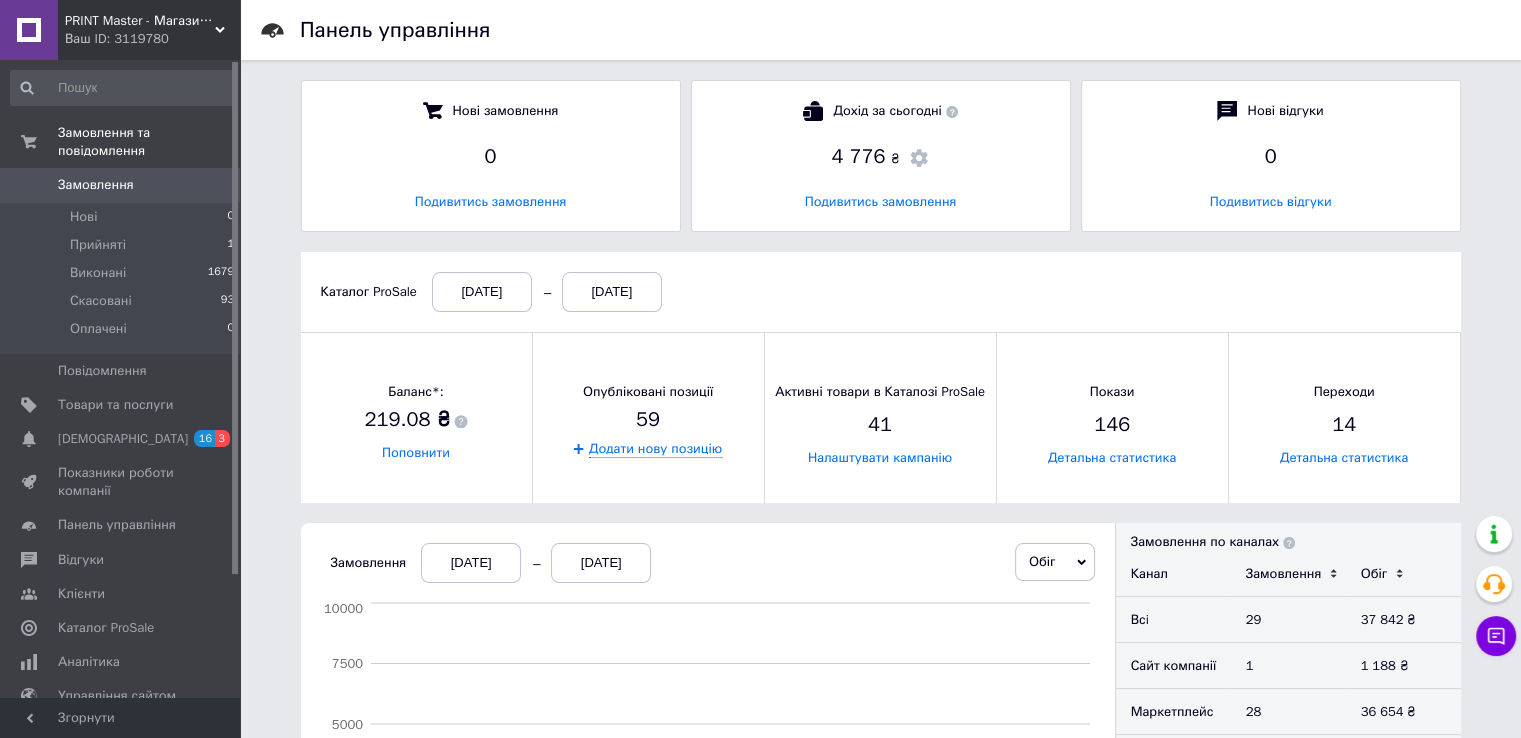 scroll, scrollTop: 10, scrollLeft: 9, axis: both 